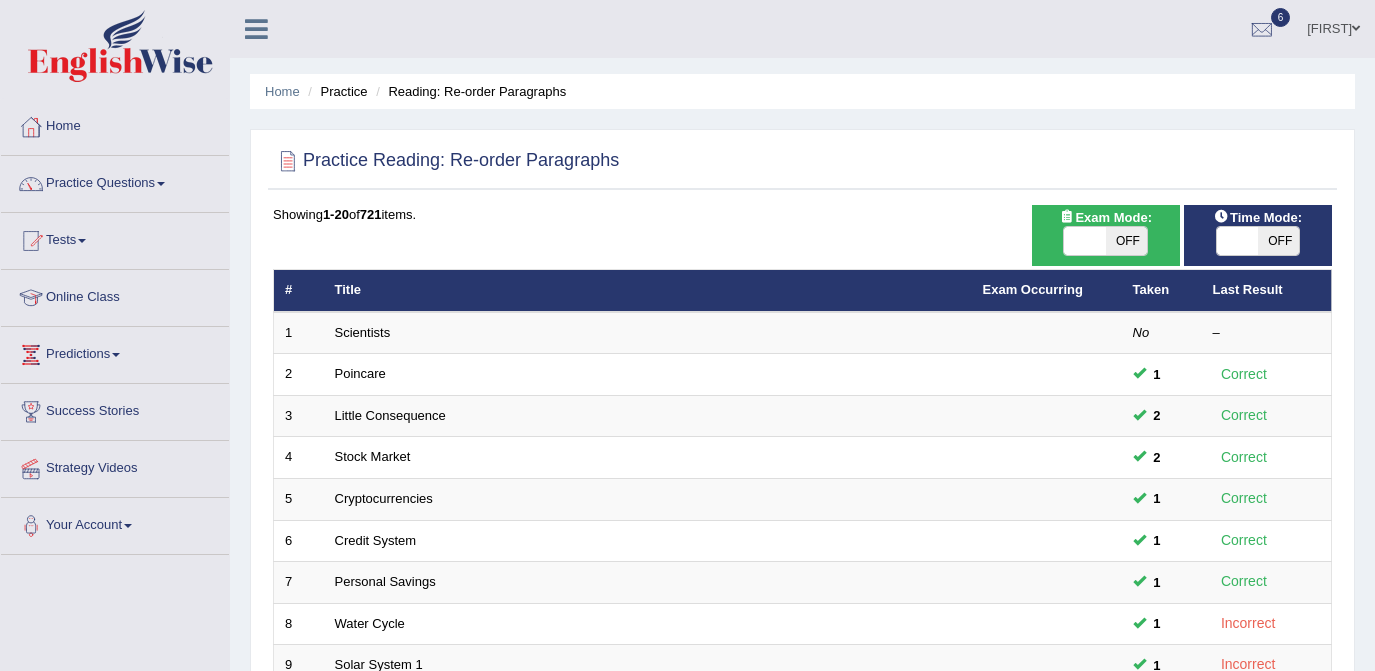 scroll, scrollTop: 0, scrollLeft: 0, axis: both 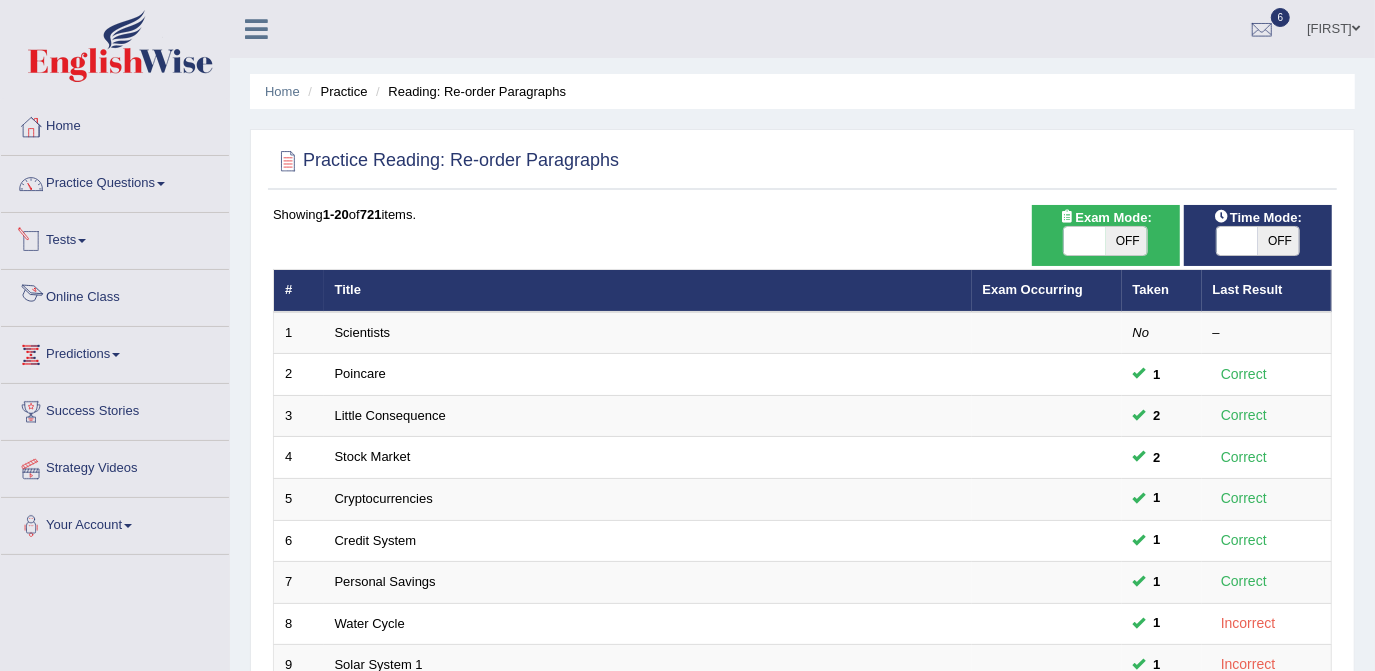 click on "Online Class" at bounding box center (115, 295) 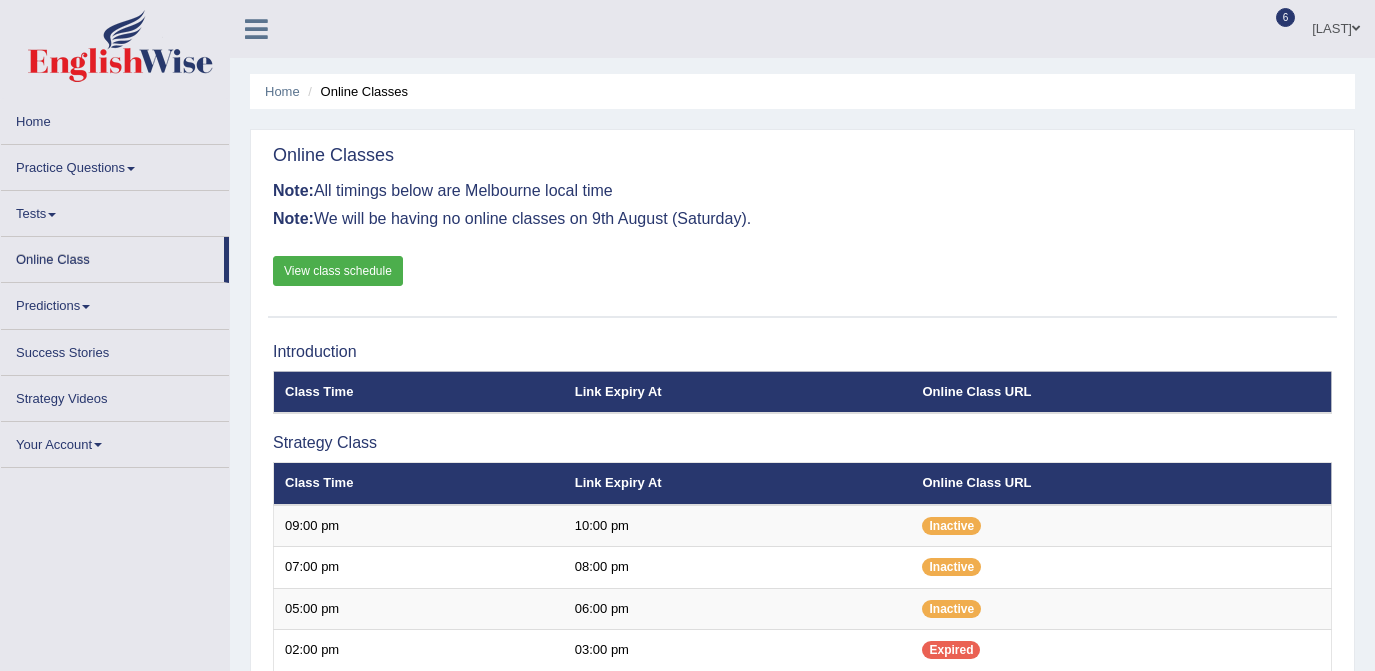 scroll, scrollTop: 0, scrollLeft: 0, axis: both 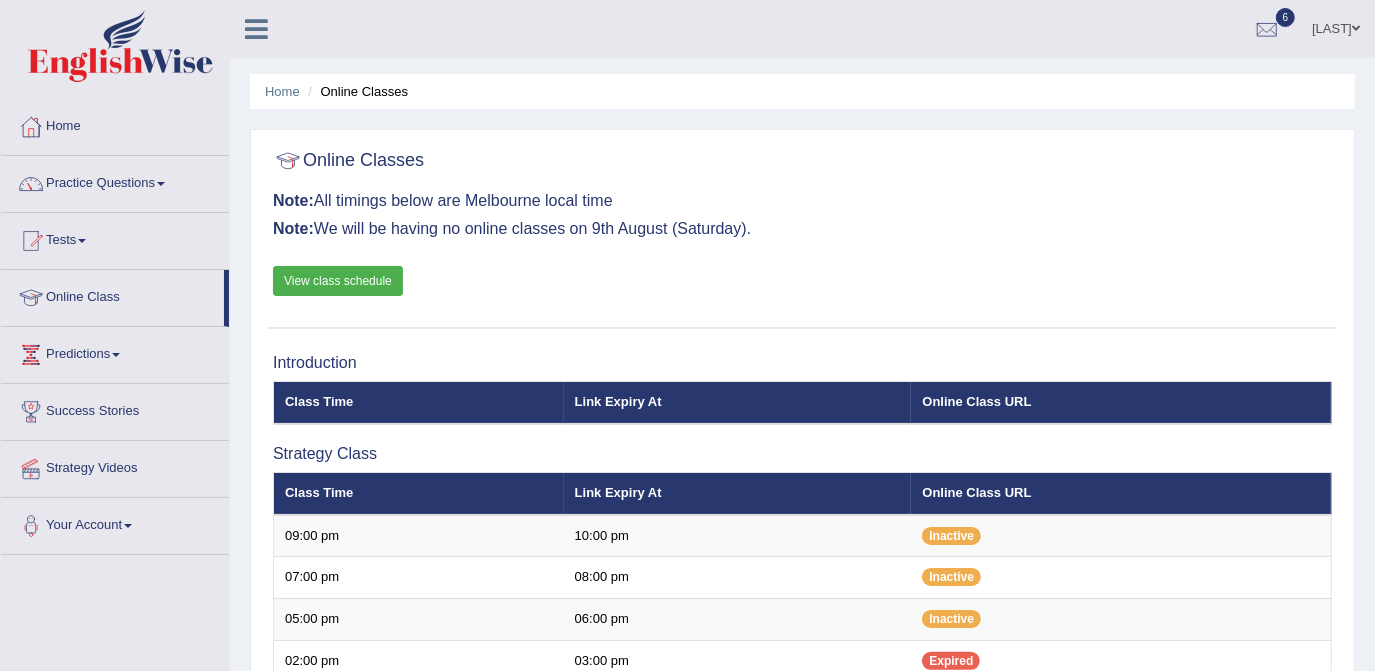 click on "View class schedule" at bounding box center (338, 281) 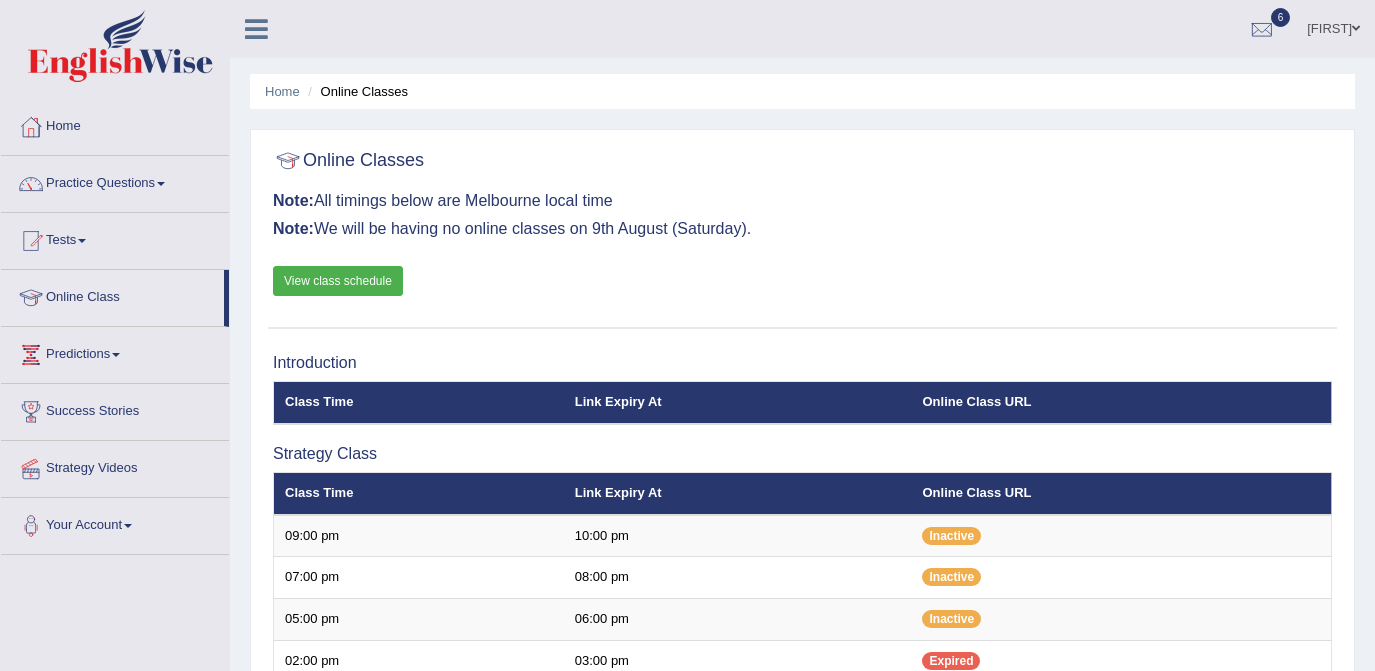 scroll, scrollTop: 0, scrollLeft: 0, axis: both 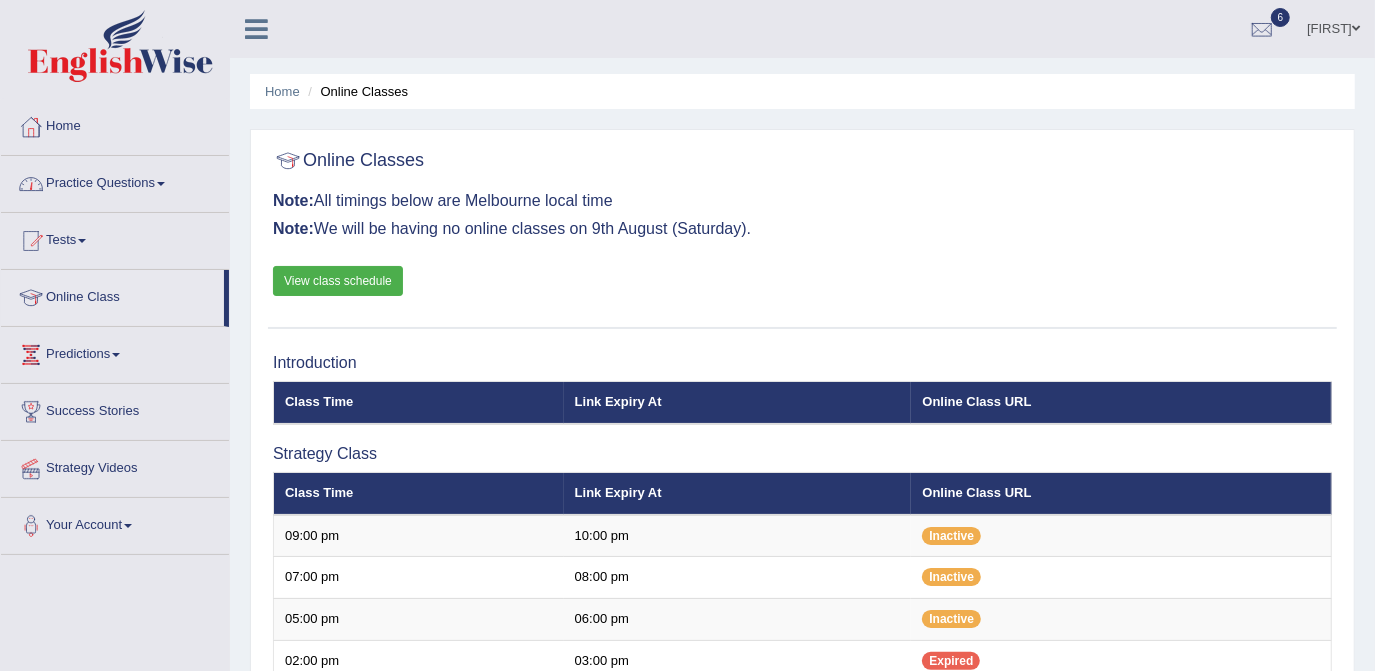 click on "Practice Questions" at bounding box center [115, 181] 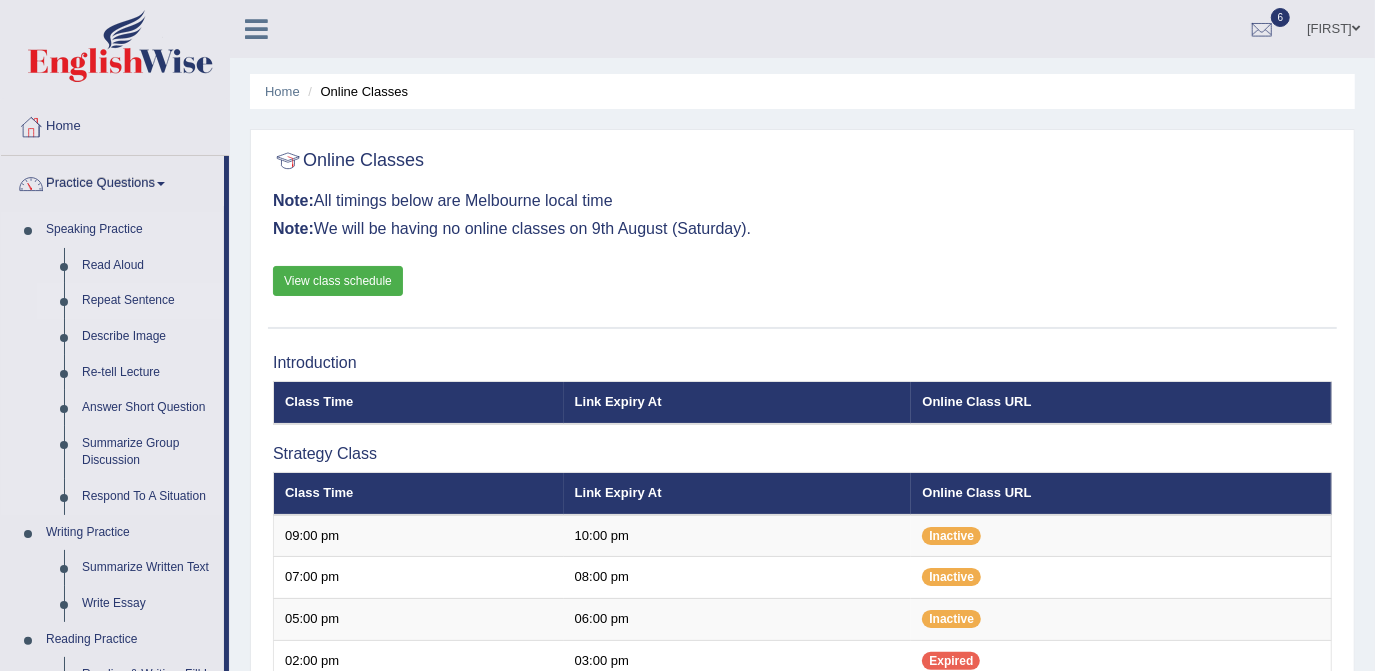 click on "Repeat Sentence" at bounding box center (148, 301) 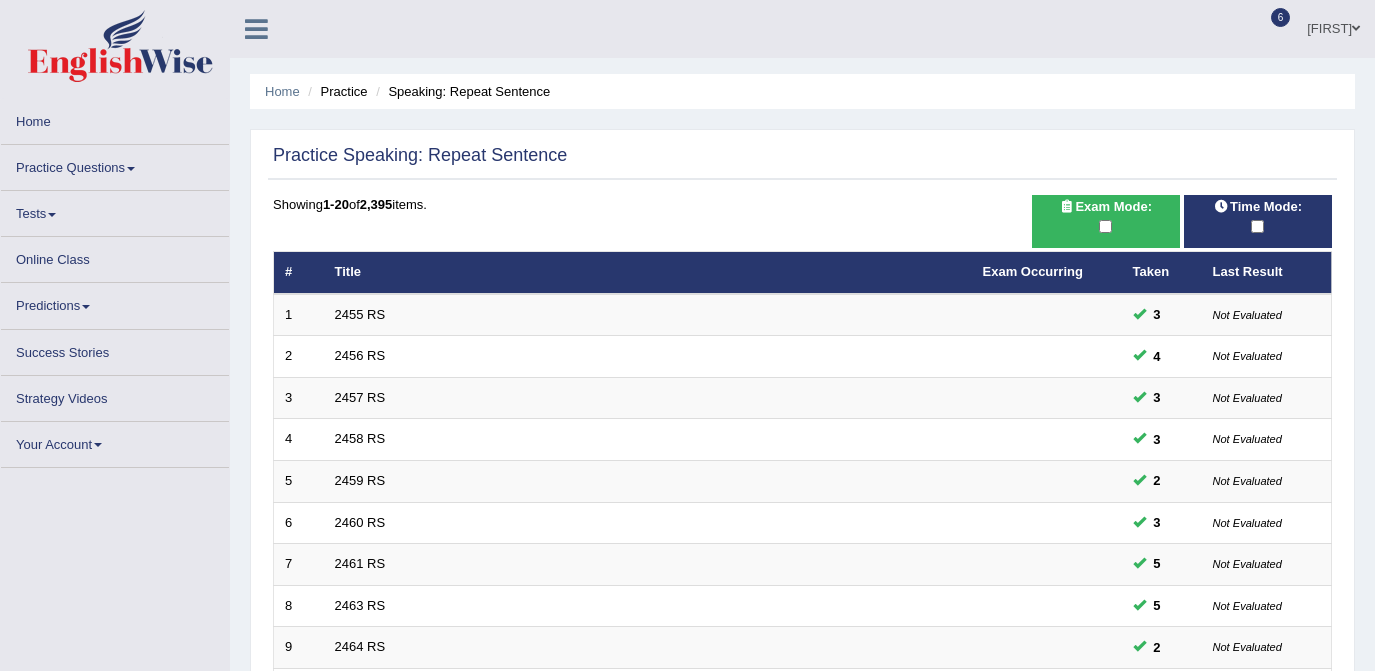 scroll, scrollTop: 0, scrollLeft: 0, axis: both 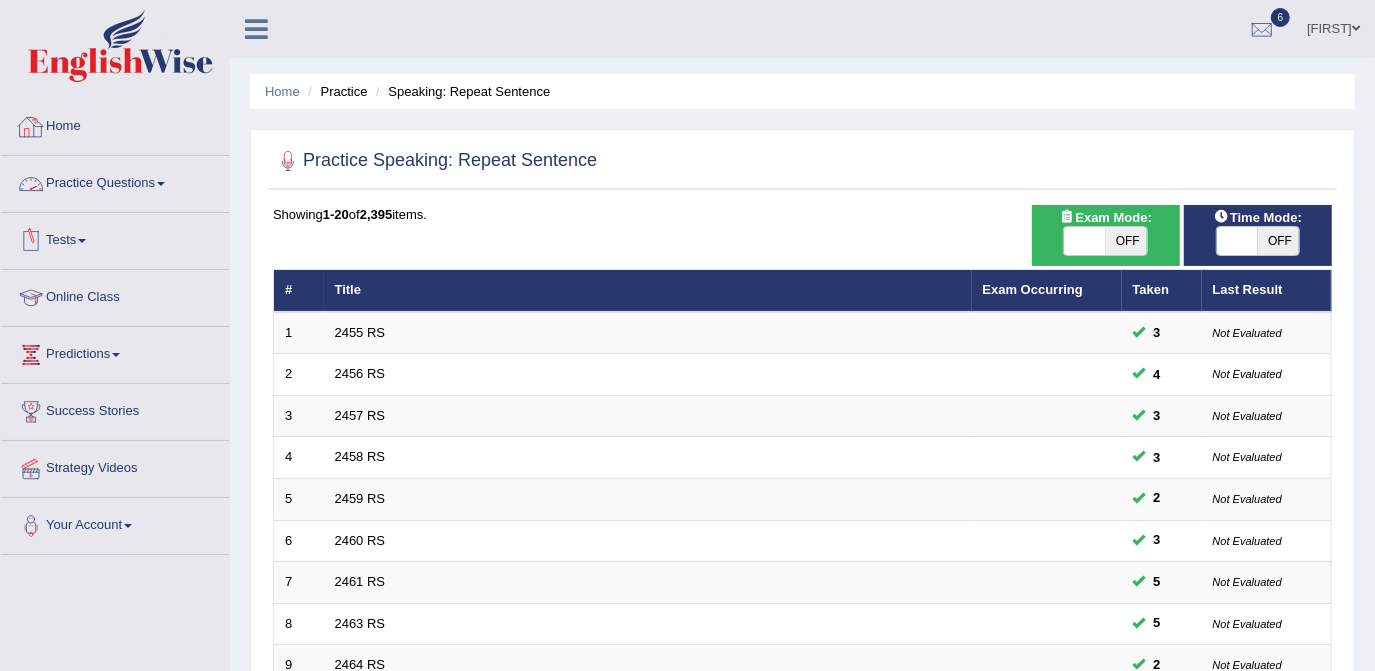 click on "Online Class" at bounding box center [115, 295] 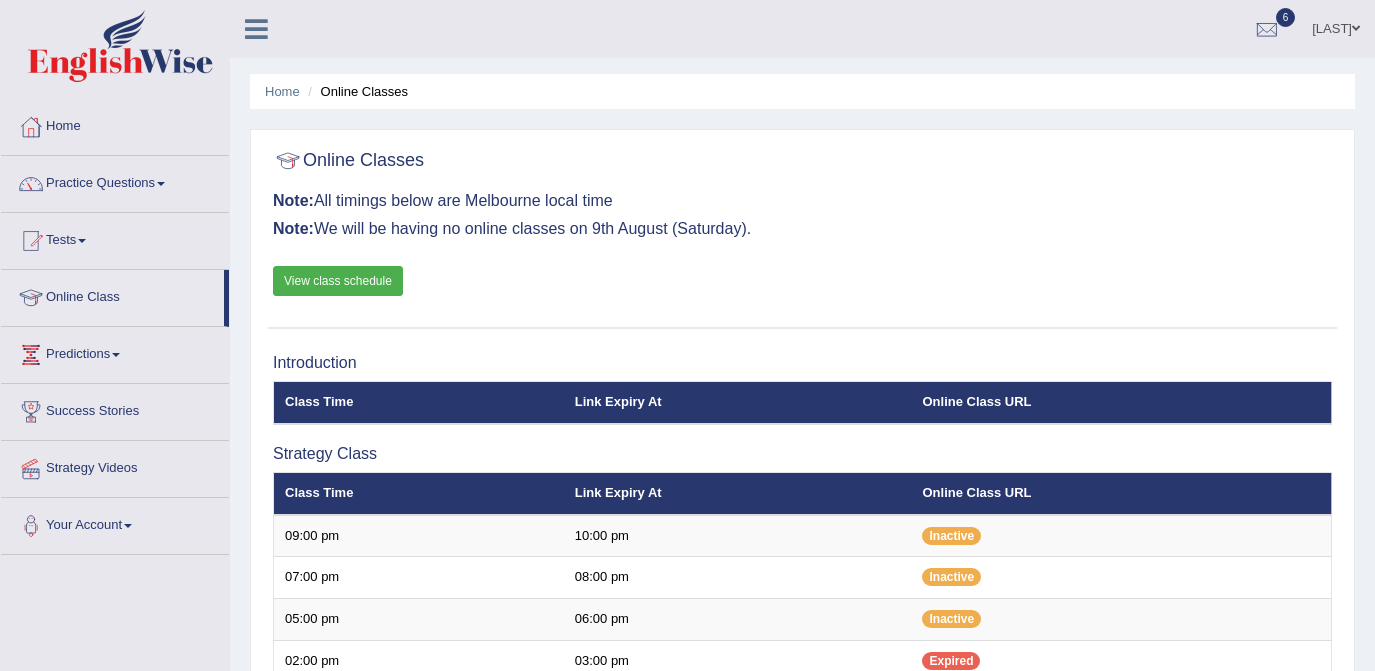 scroll, scrollTop: 0, scrollLeft: 0, axis: both 